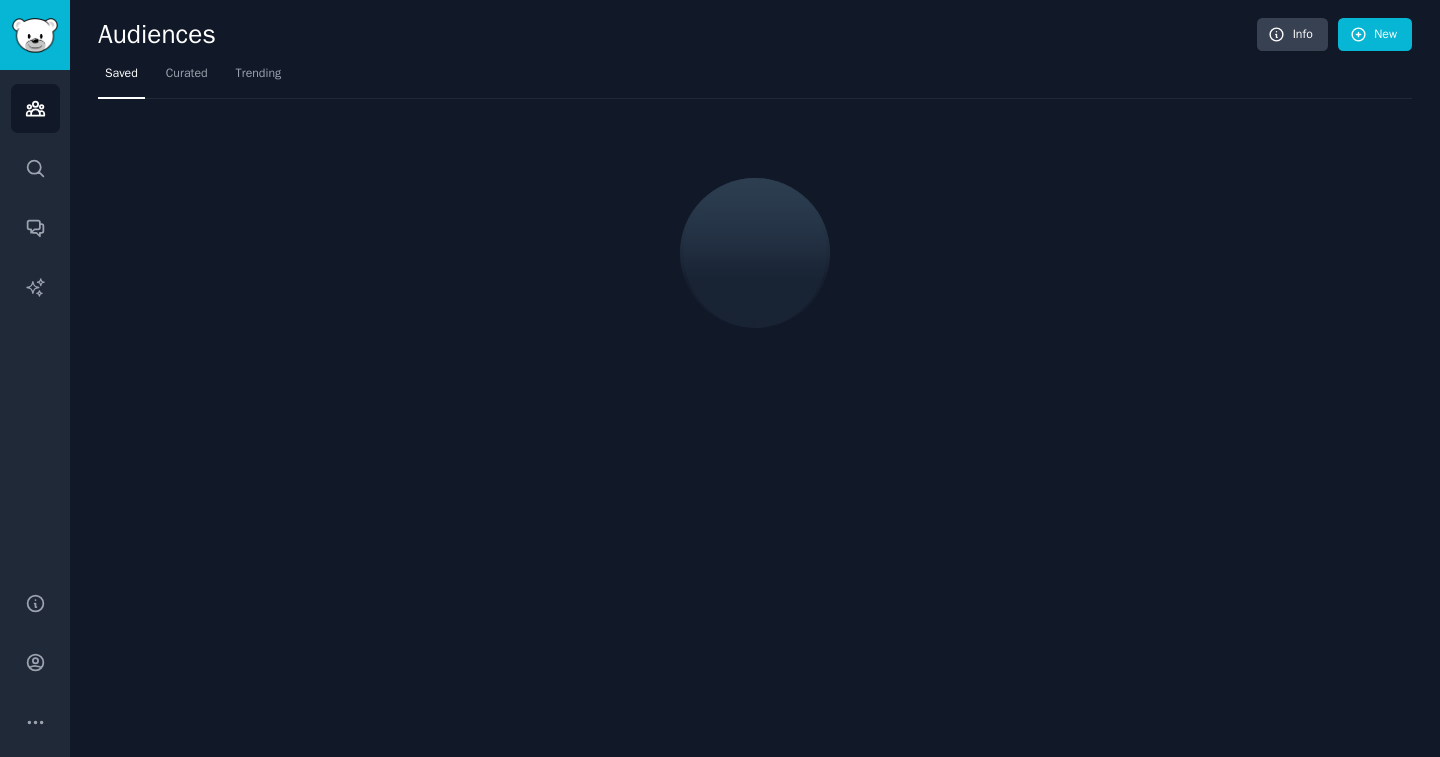 scroll, scrollTop: 0, scrollLeft: 0, axis: both 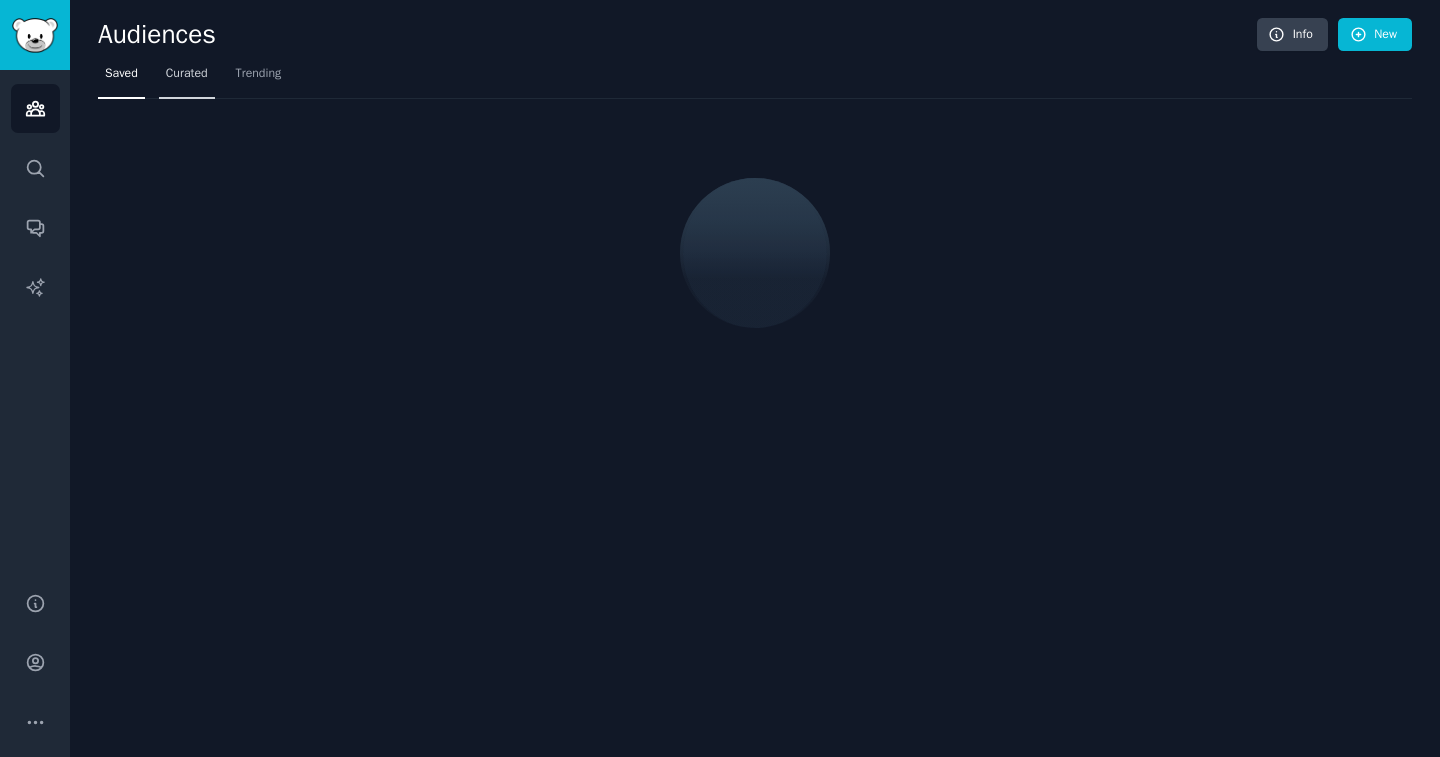 click on "Curated" at bounding box center (187, 74) 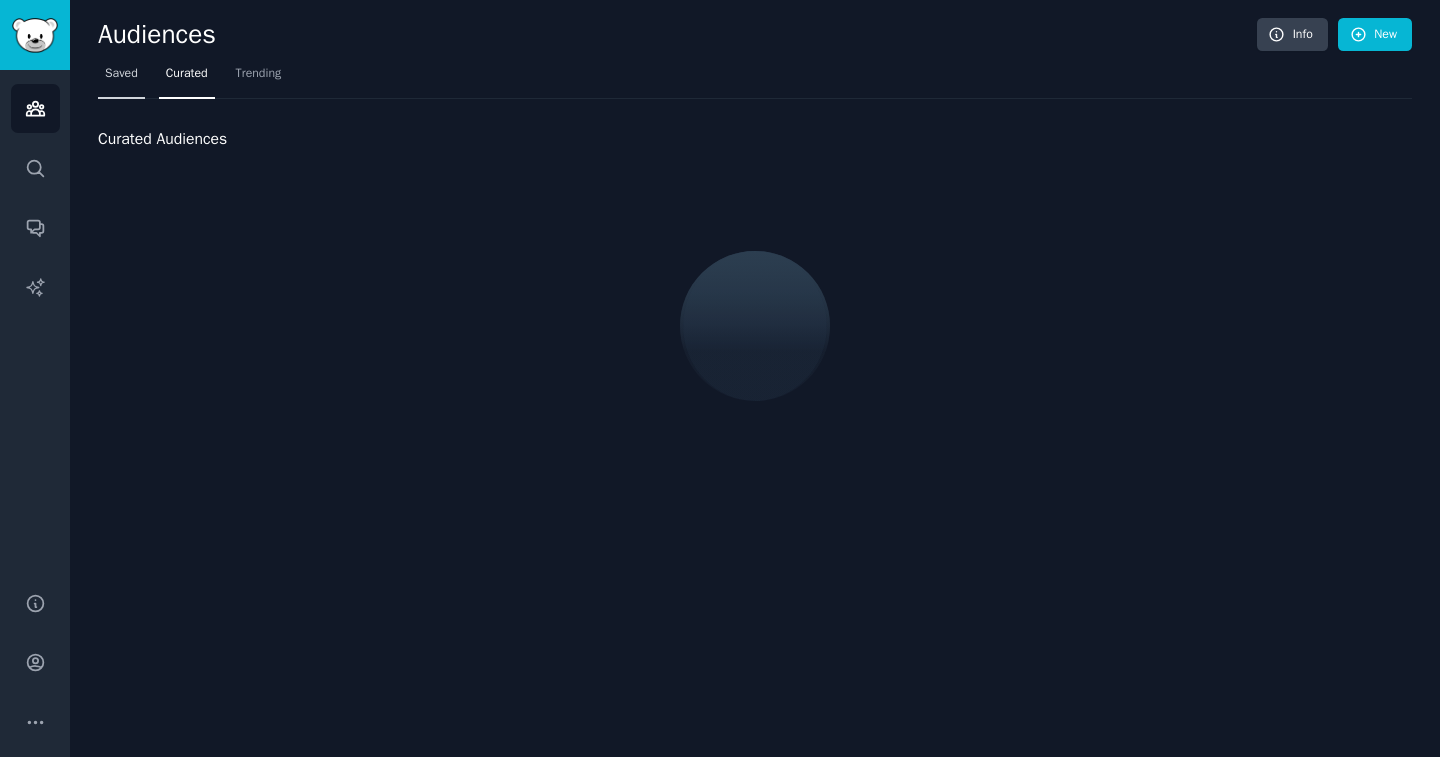 click on "Saved" at bounding box center [121, 74] 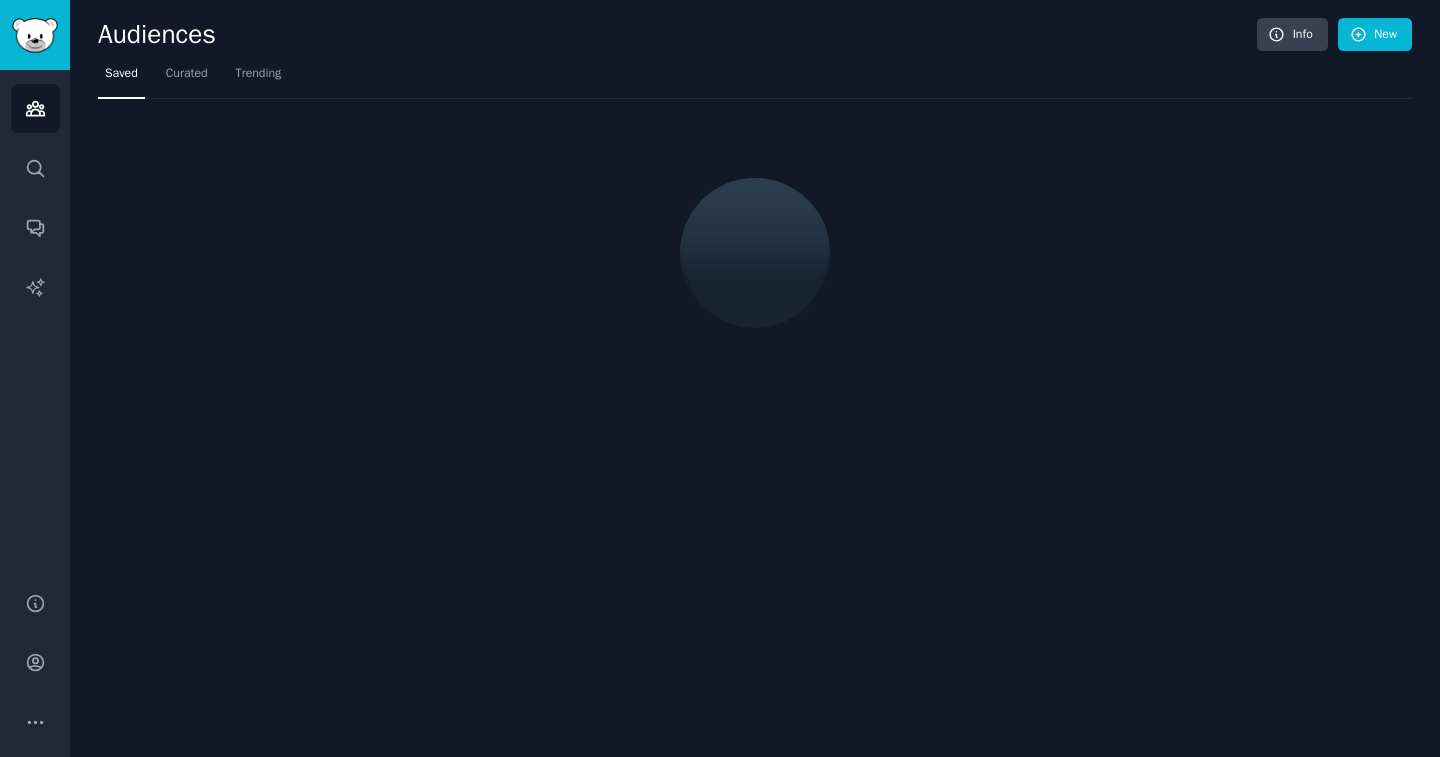 click on "Audiences Info New Saved Curated Trending" 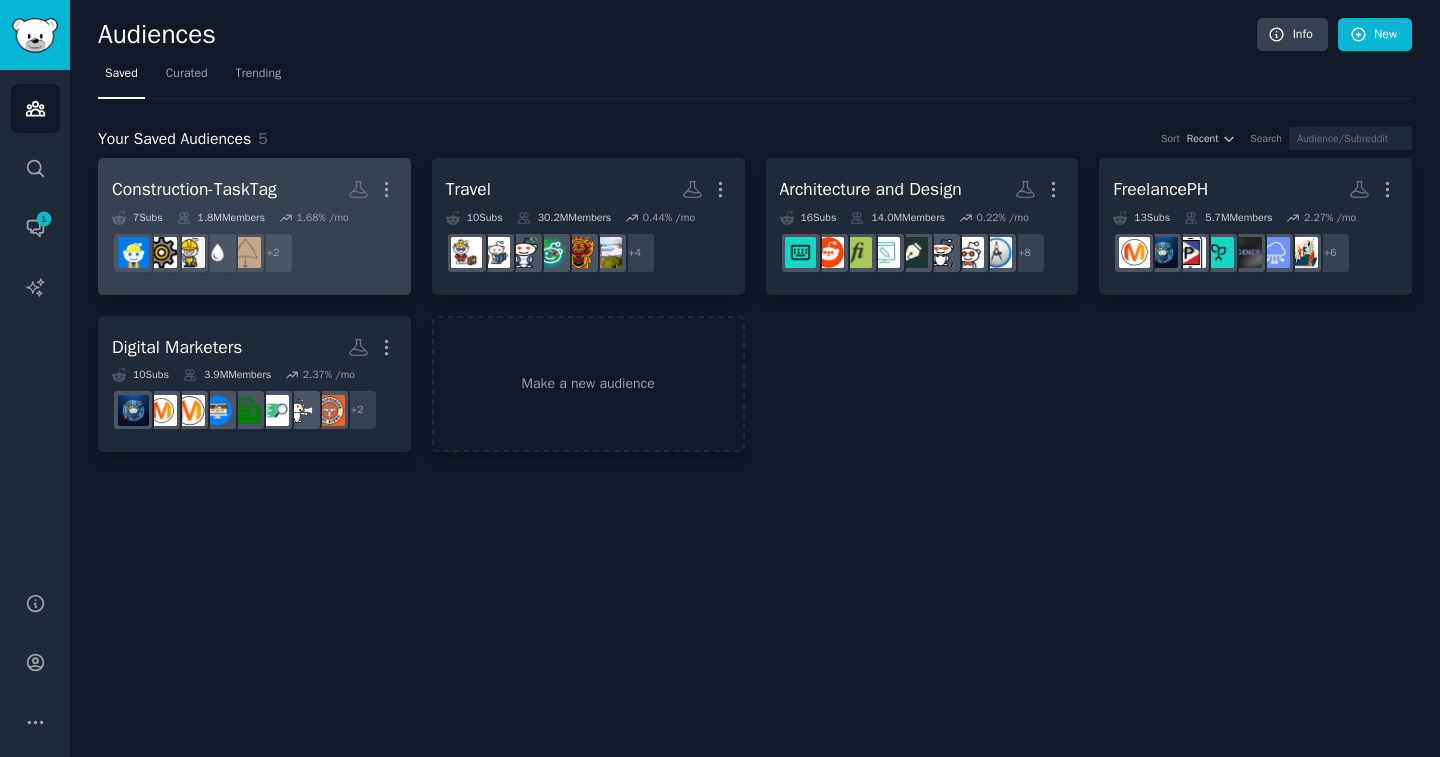 click on "Construction-TaskTag" at bounding box center [194, 189] 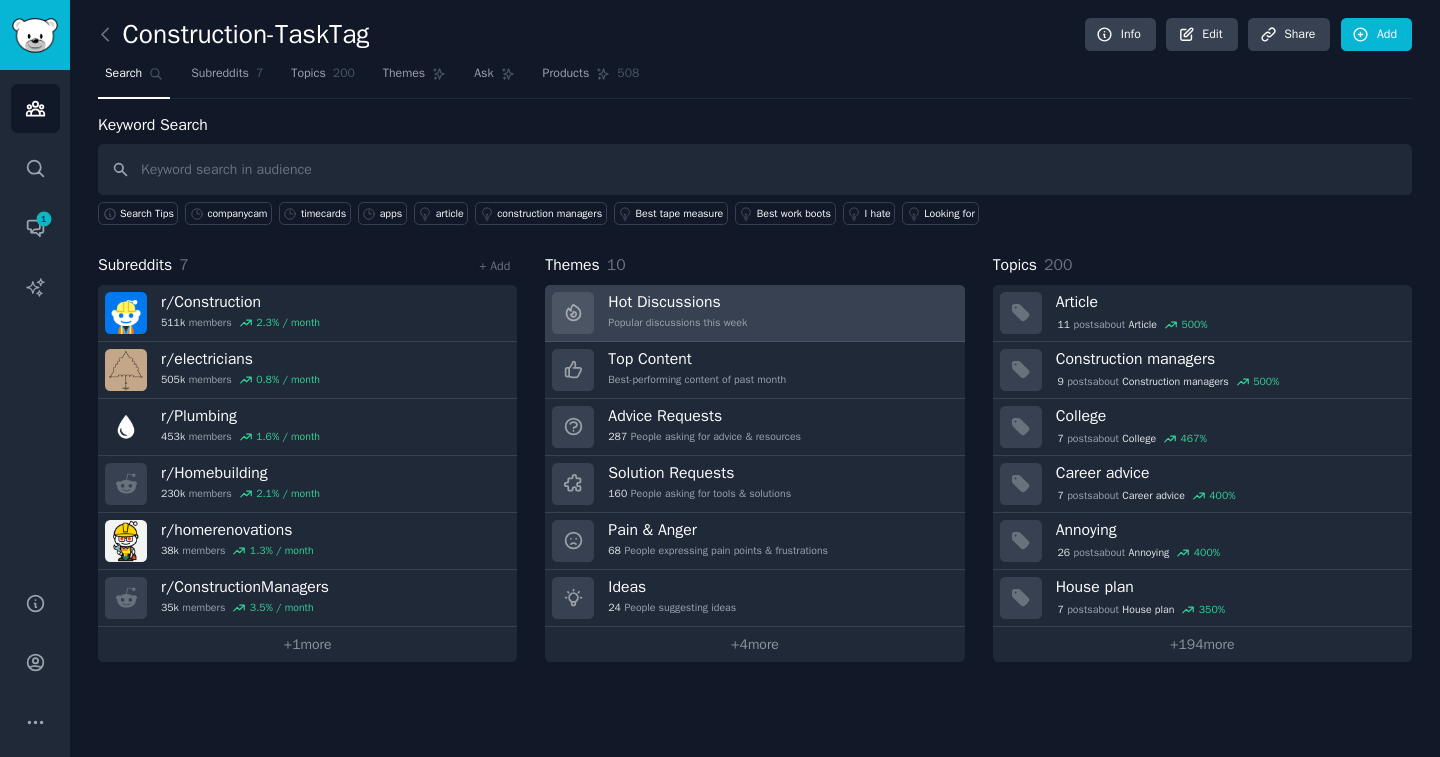 click on "Hot Discussions Popular discussions this week" at bounding box center [754, 313] 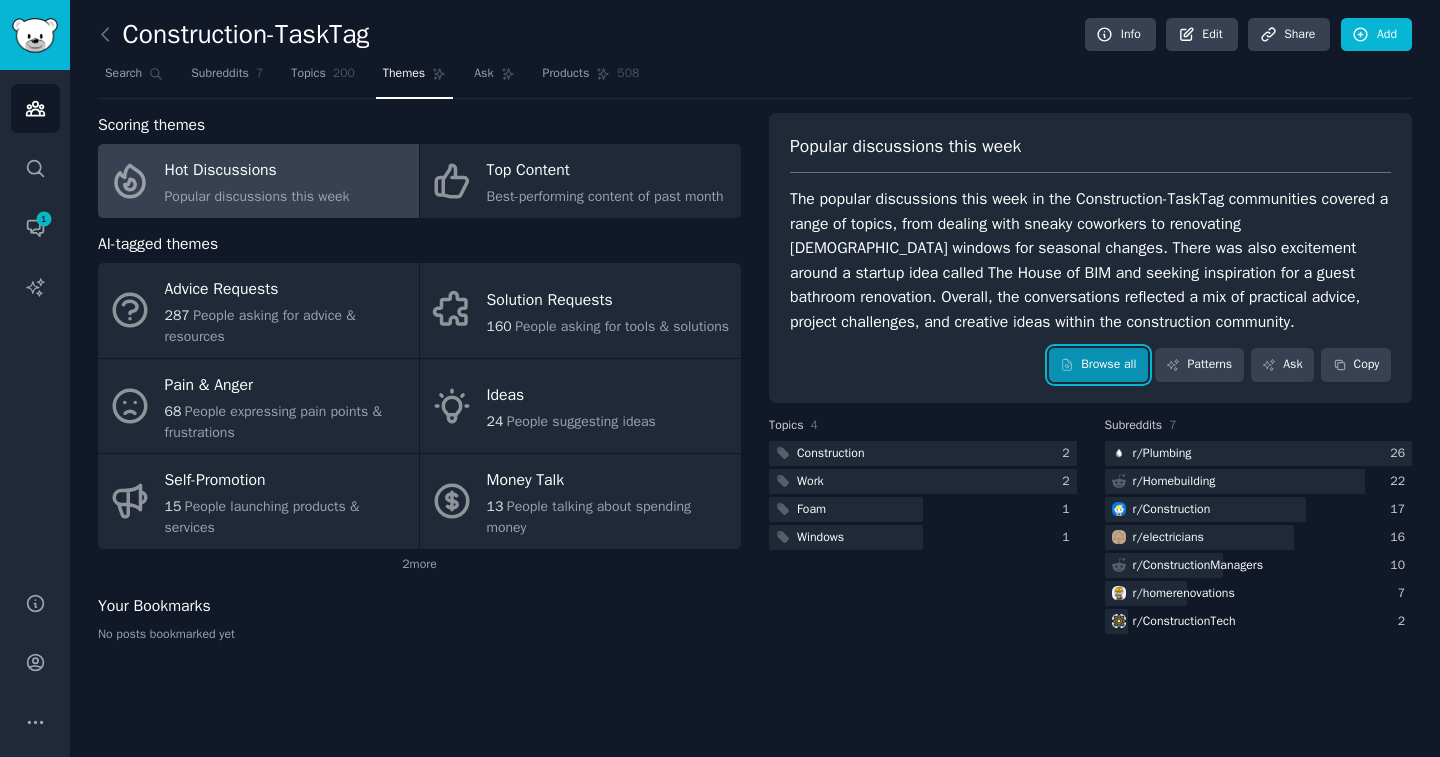 click on "Browse all" at bounding box center (1098, 365) 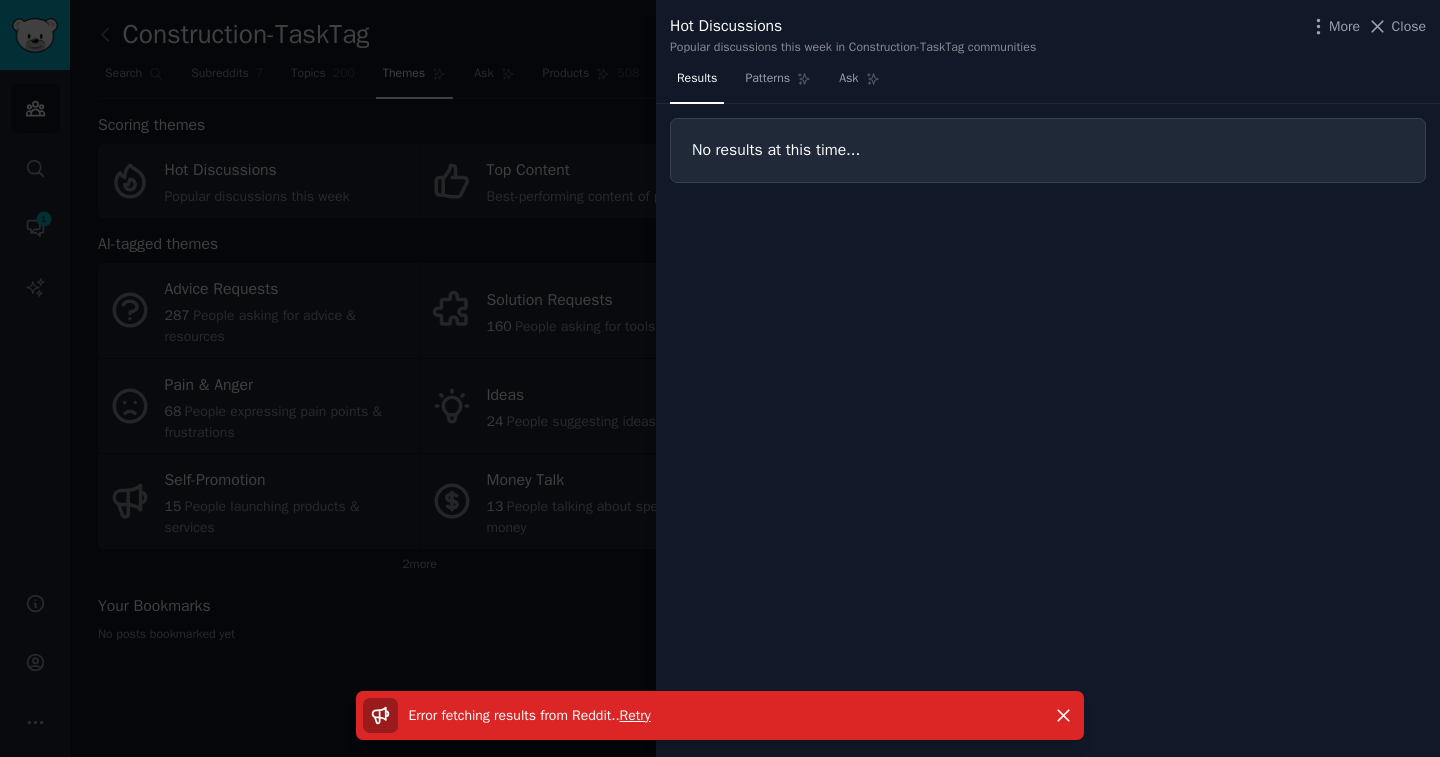 click on "Retry" at bounding box center (635, 715) 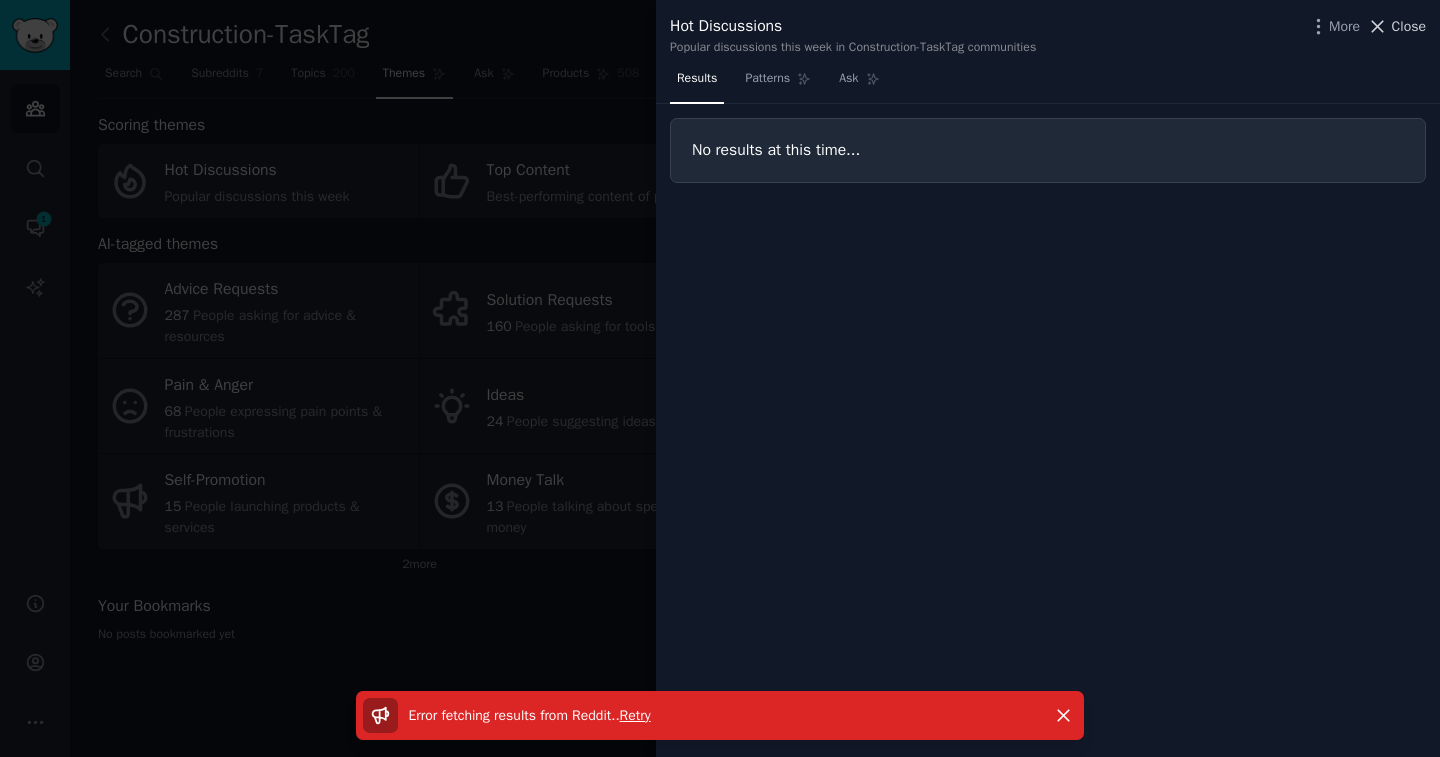 click on "Close" at bounding box center (1409, 26) 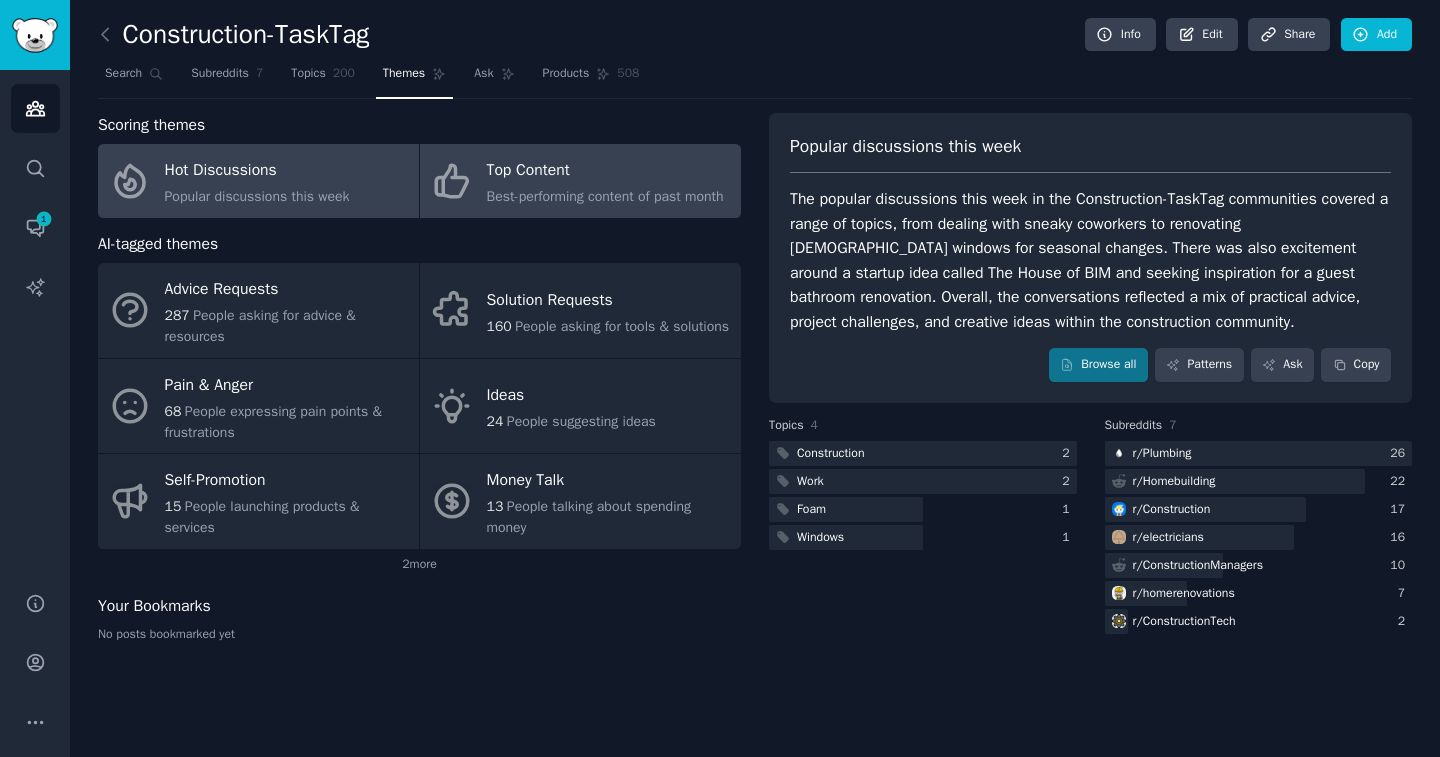 click on "Top Content Best-performing content of past month" at bounding box center (580, 181) 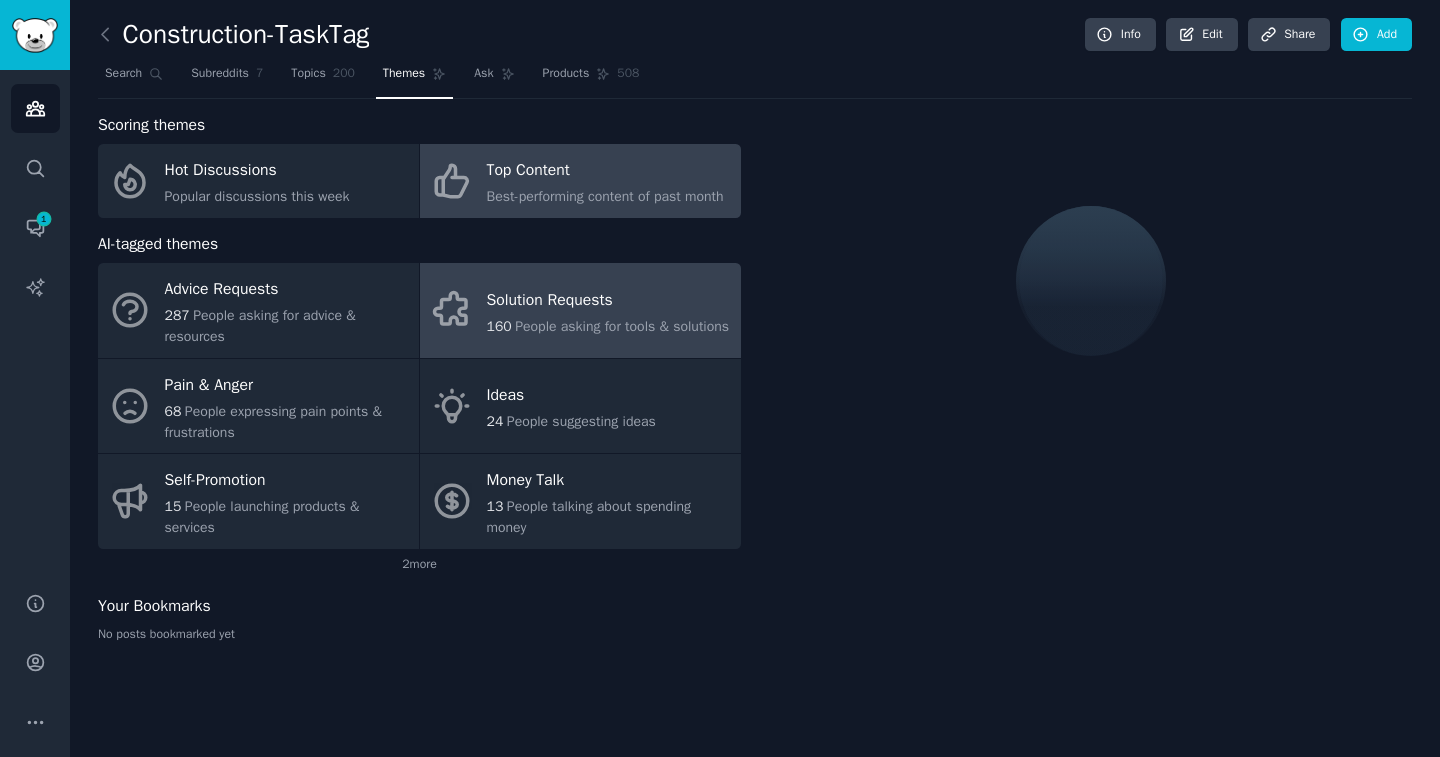 click on "Solution Requests" at bounding box center (608, 300) 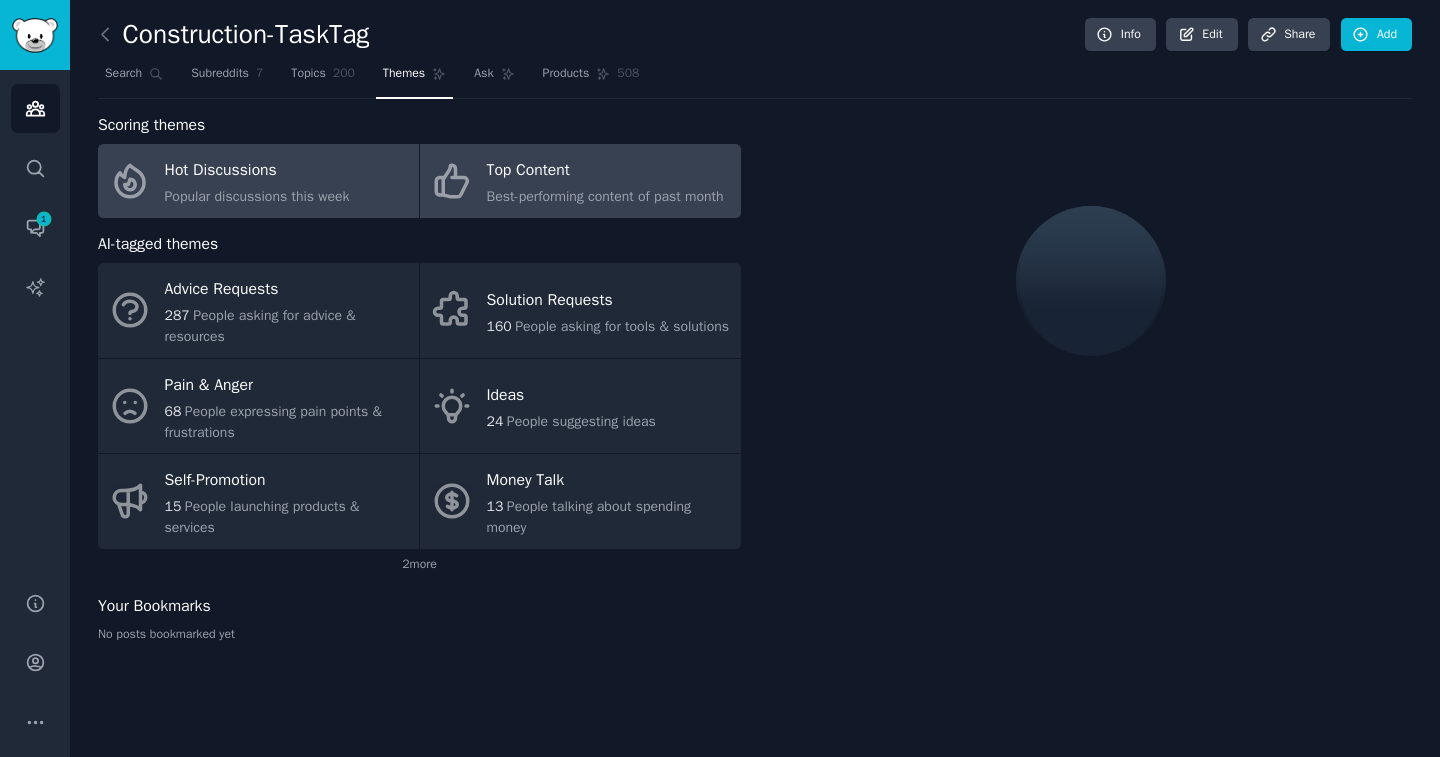click on "Popular discussions this week" 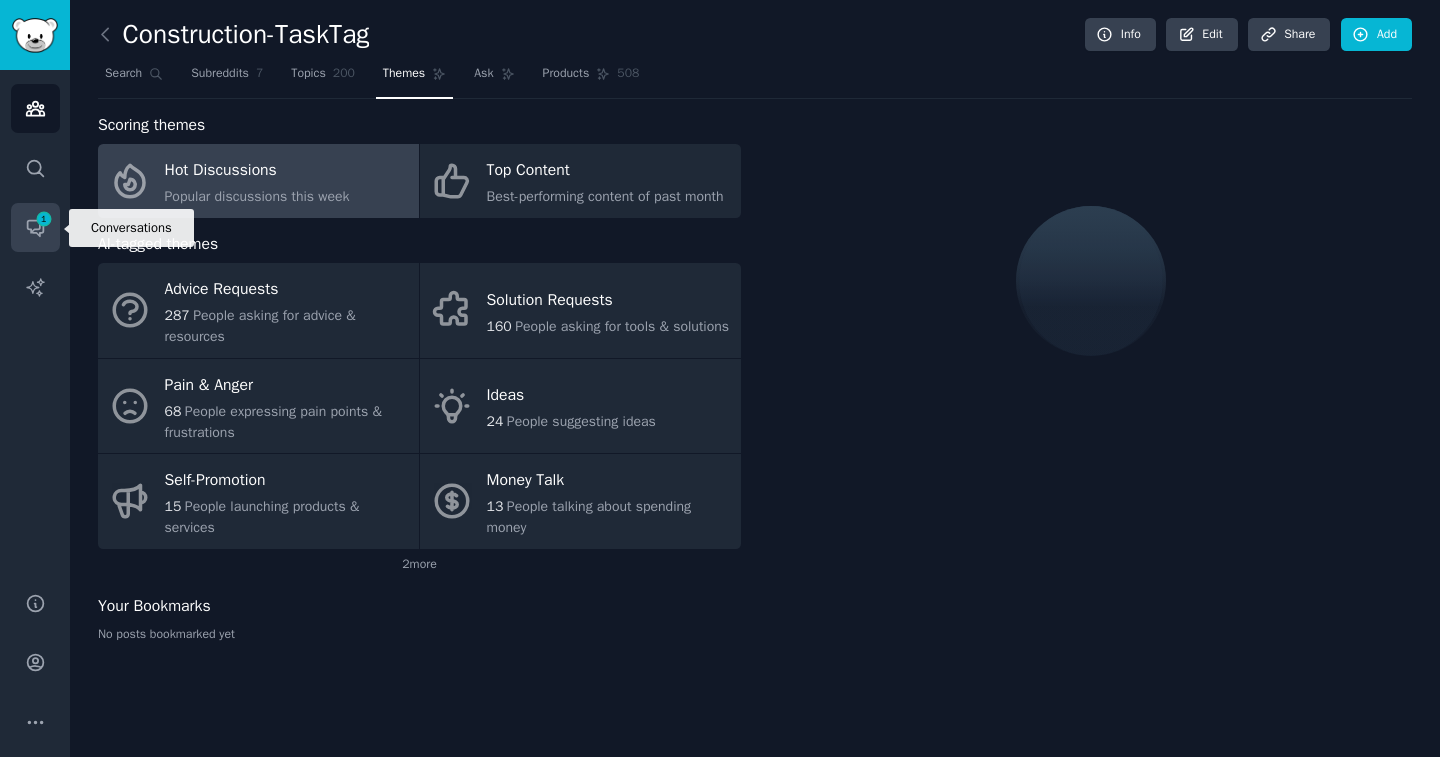 click 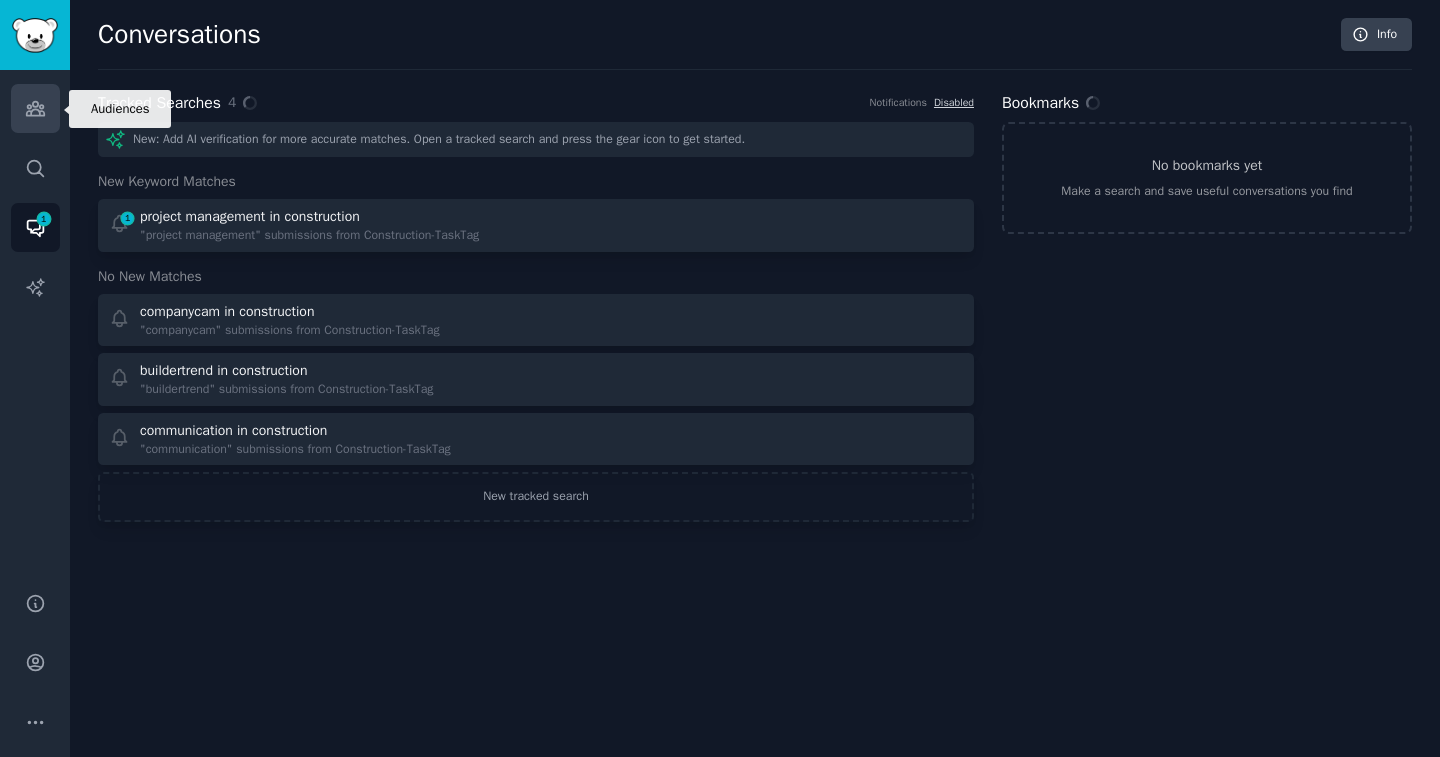 click 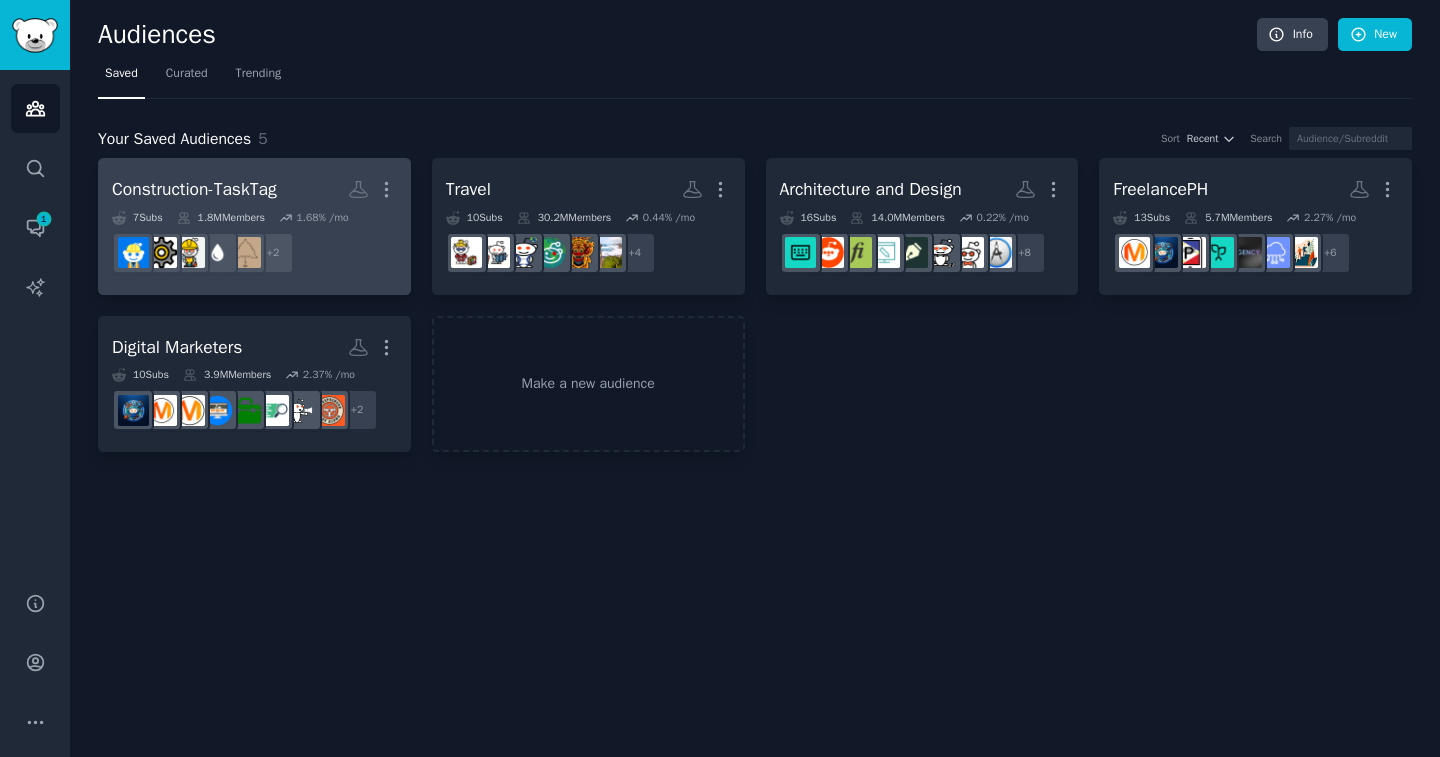 click on "Construction-TaskTag Custom Audience More" at bounding box center [254, 189] 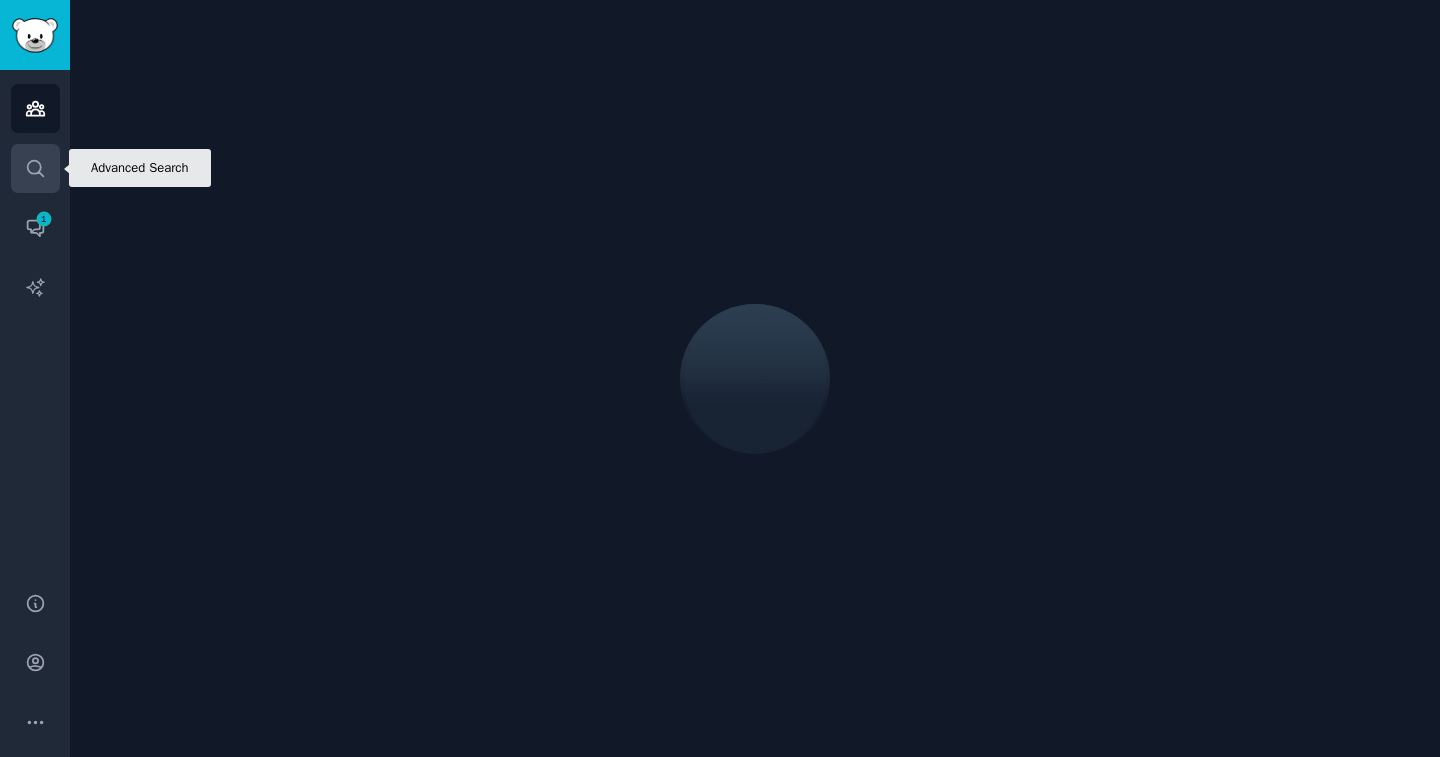 click 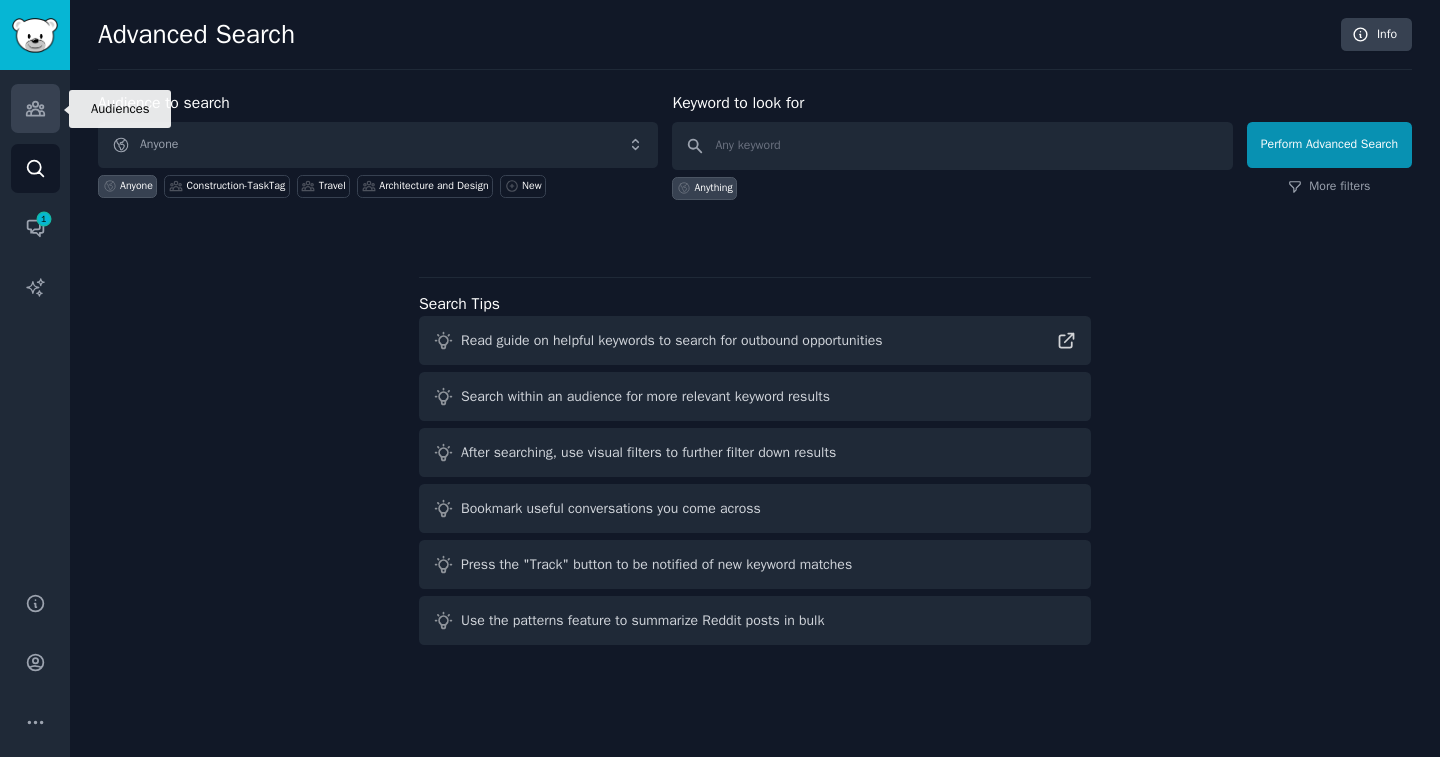 click on "Audiences" at bounding box center [35, 108] 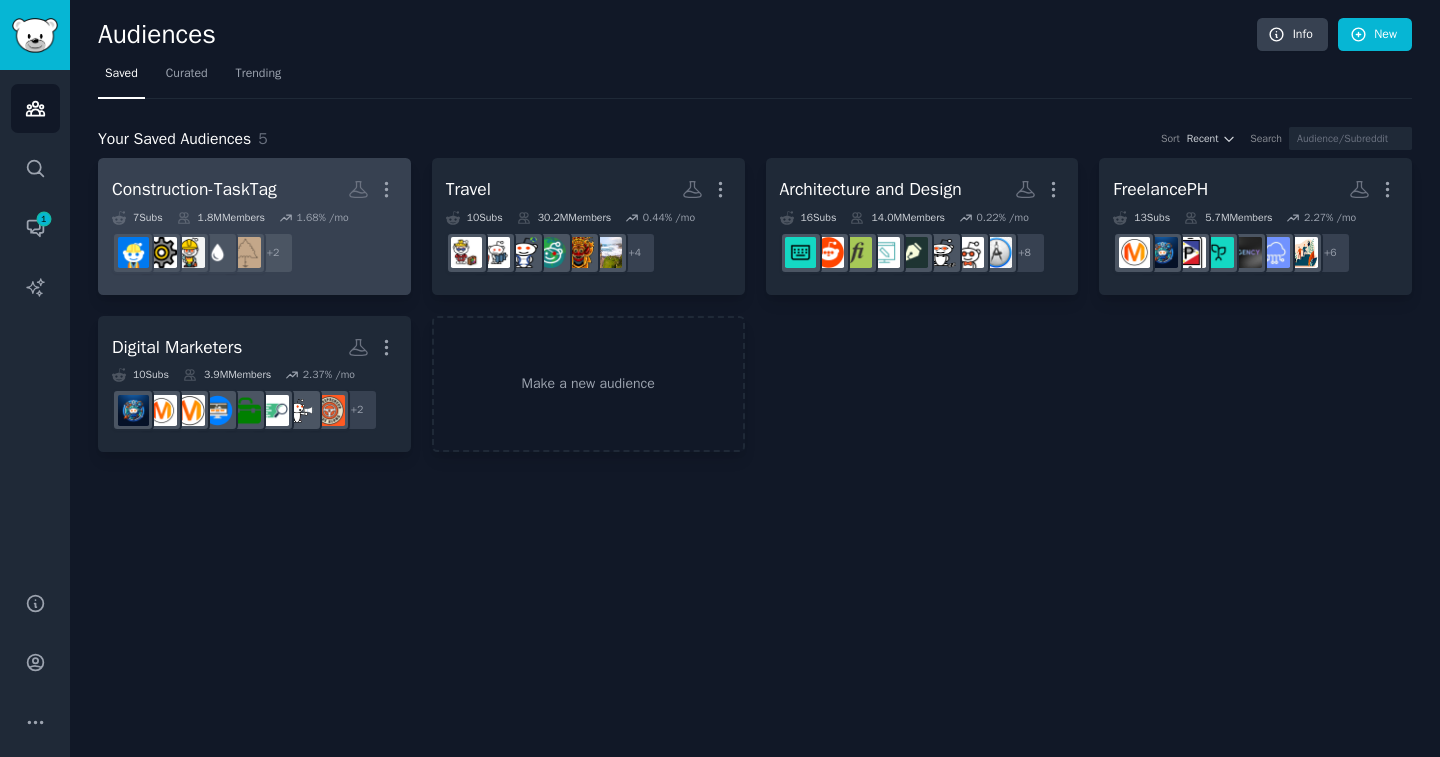 click on "1.68 % /mo" at bounding box center (322, 218) 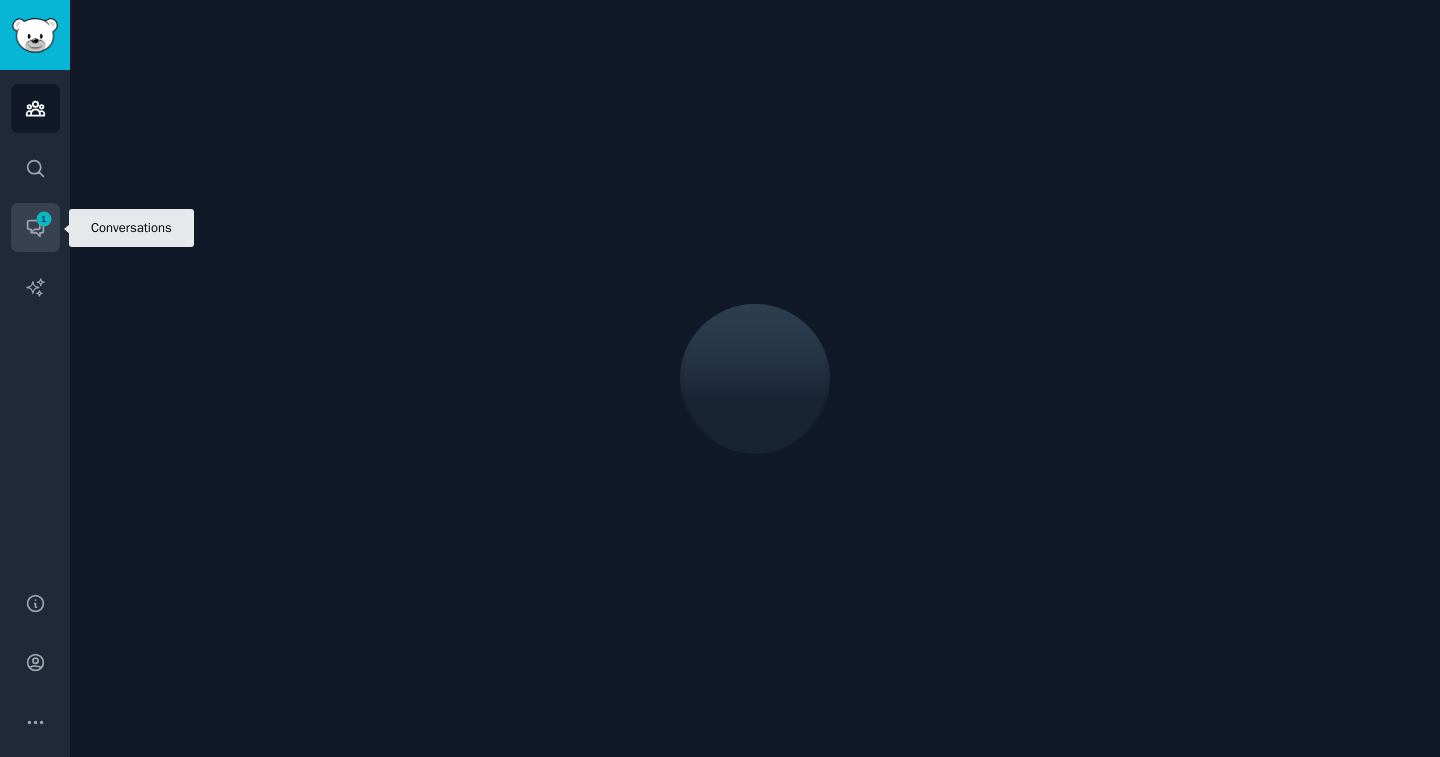 click on "1" at bounding box center [44, 219] 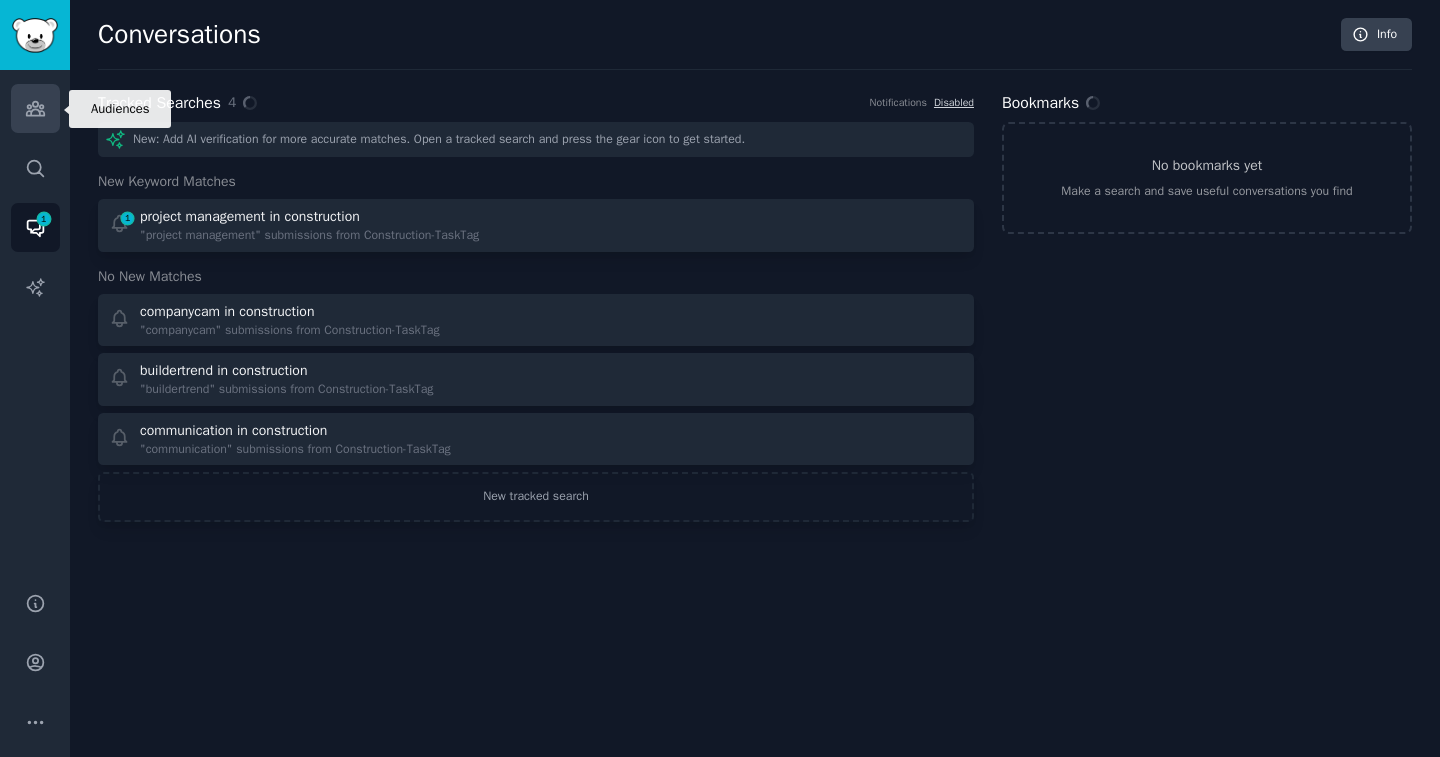 click 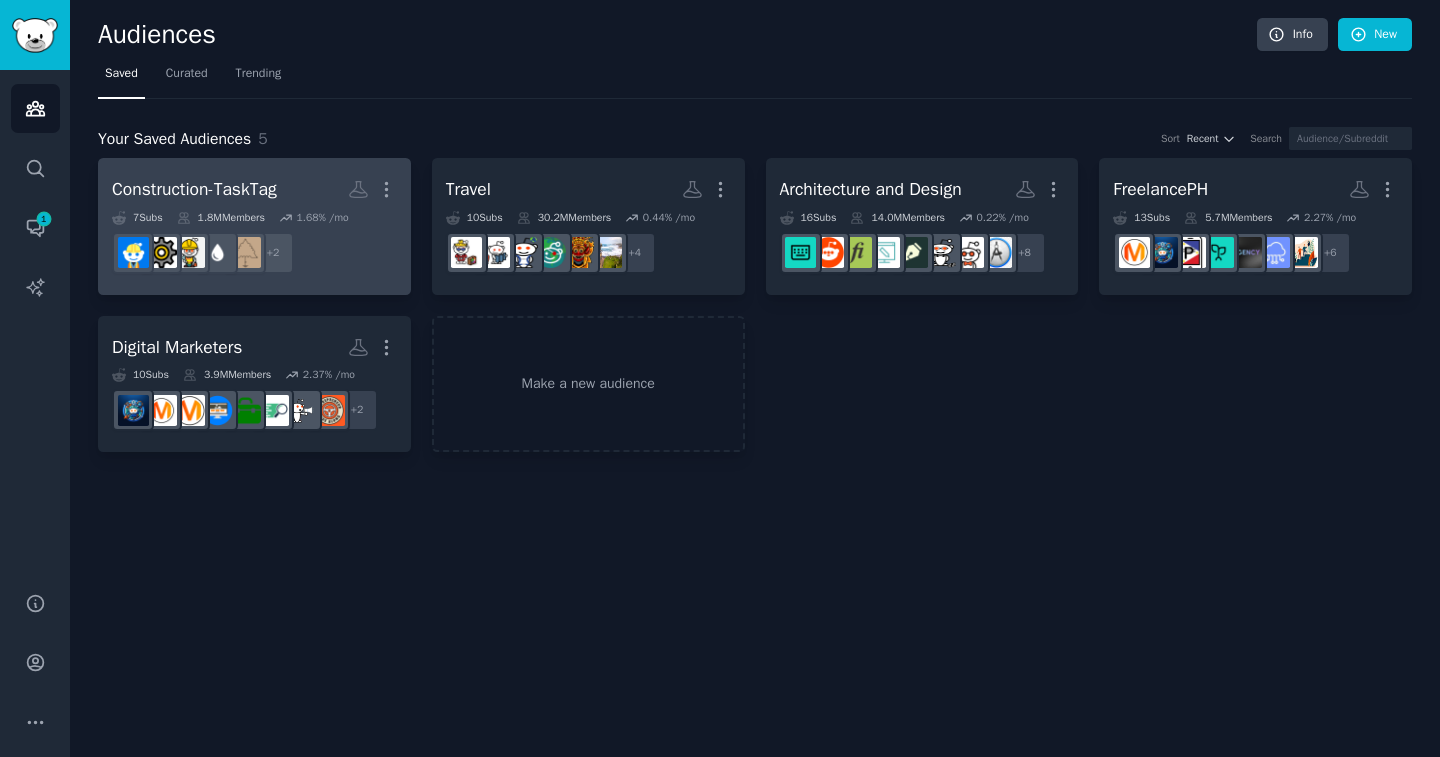 click on "Construction-TaskTag More 7  Sub s 1.8M  Members 1.68 % /mo + 2" at bounding box center (254, 226) 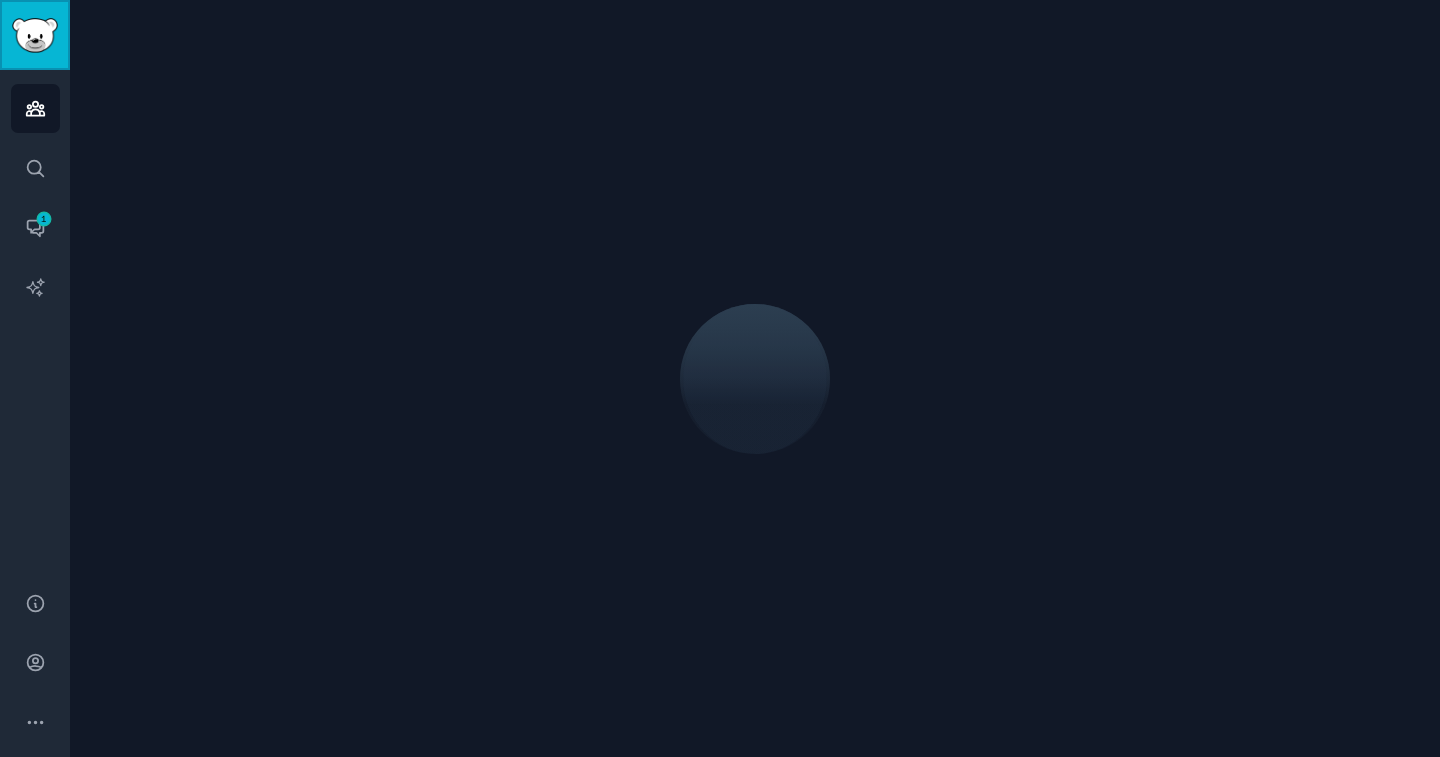 click at bounding box center (35, 35) 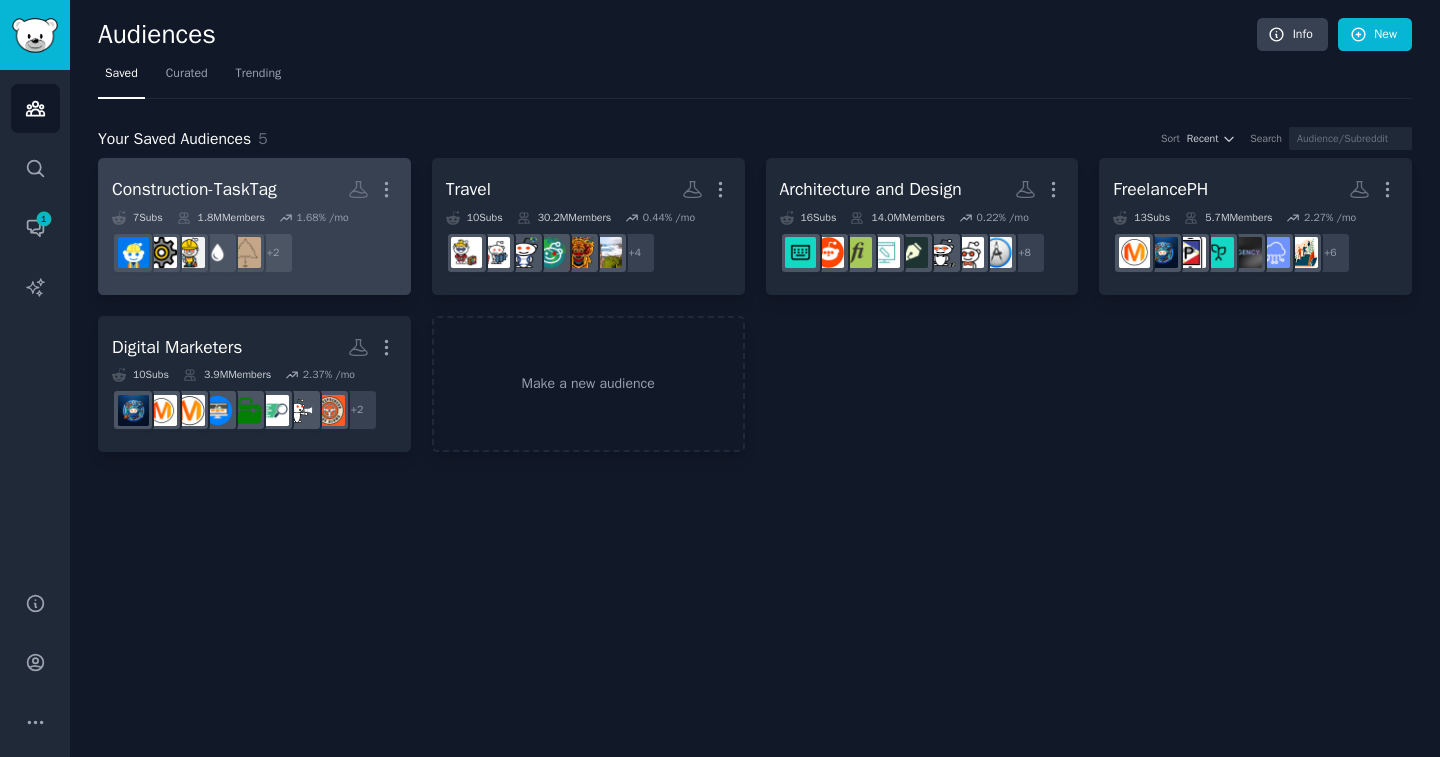 click on "+ 2" at bounding box center [254, 253] 